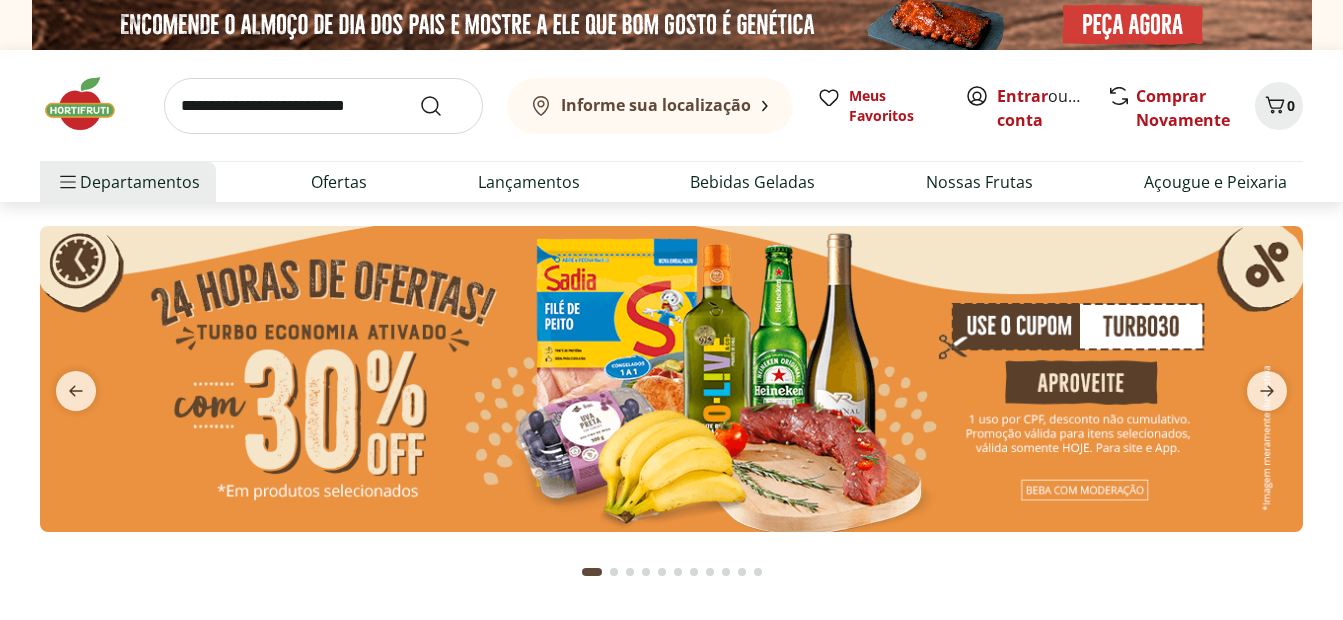 scroll, scrollTop: 0, scrollLeft: 0, axis: both 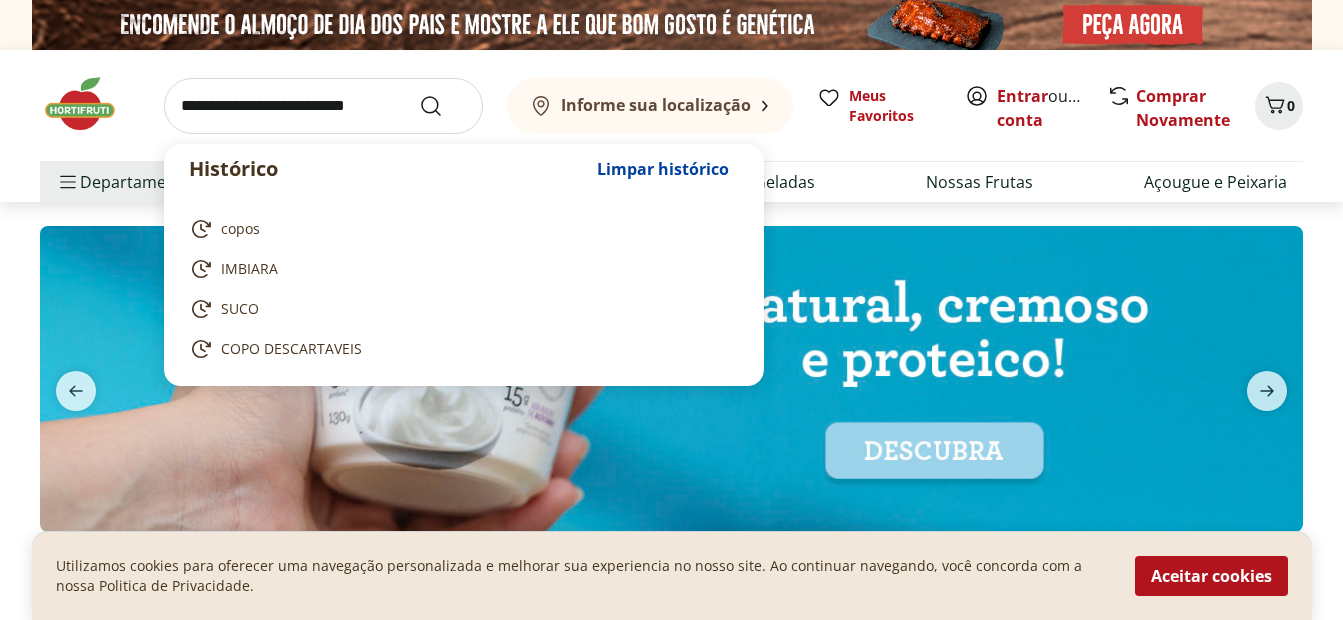 click at bounding box center (323, 106) 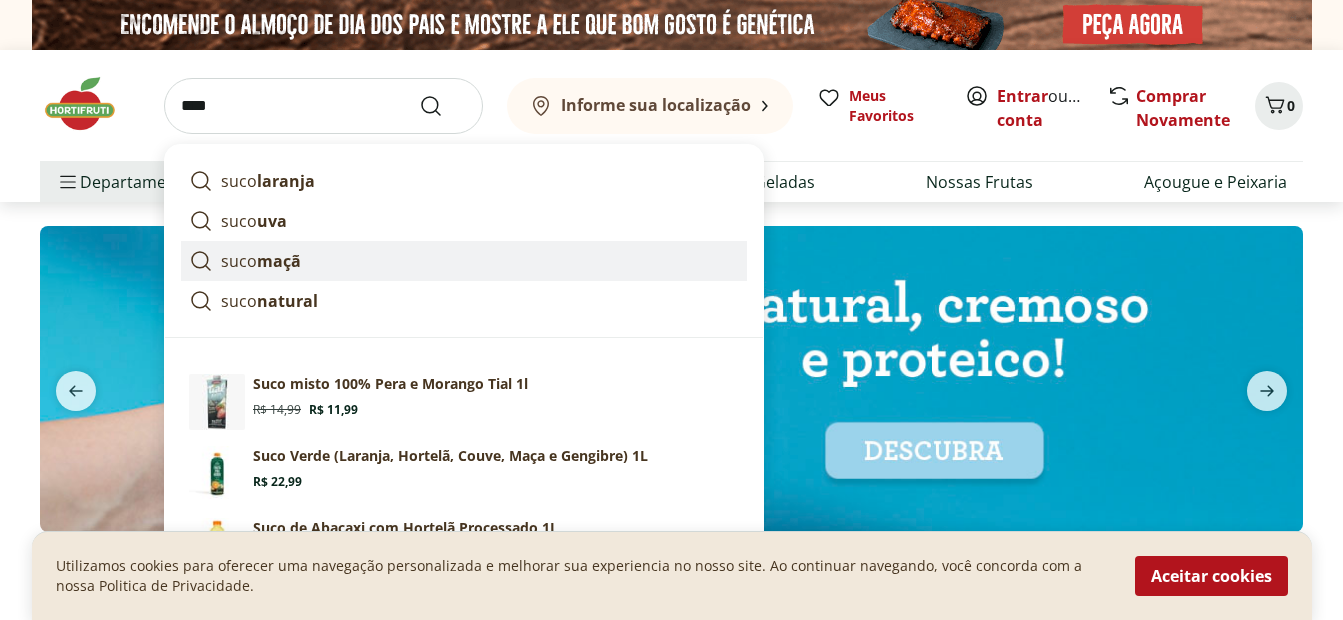 scroll, scrollTop: 300, scrollLeft: 0, axis: vertical 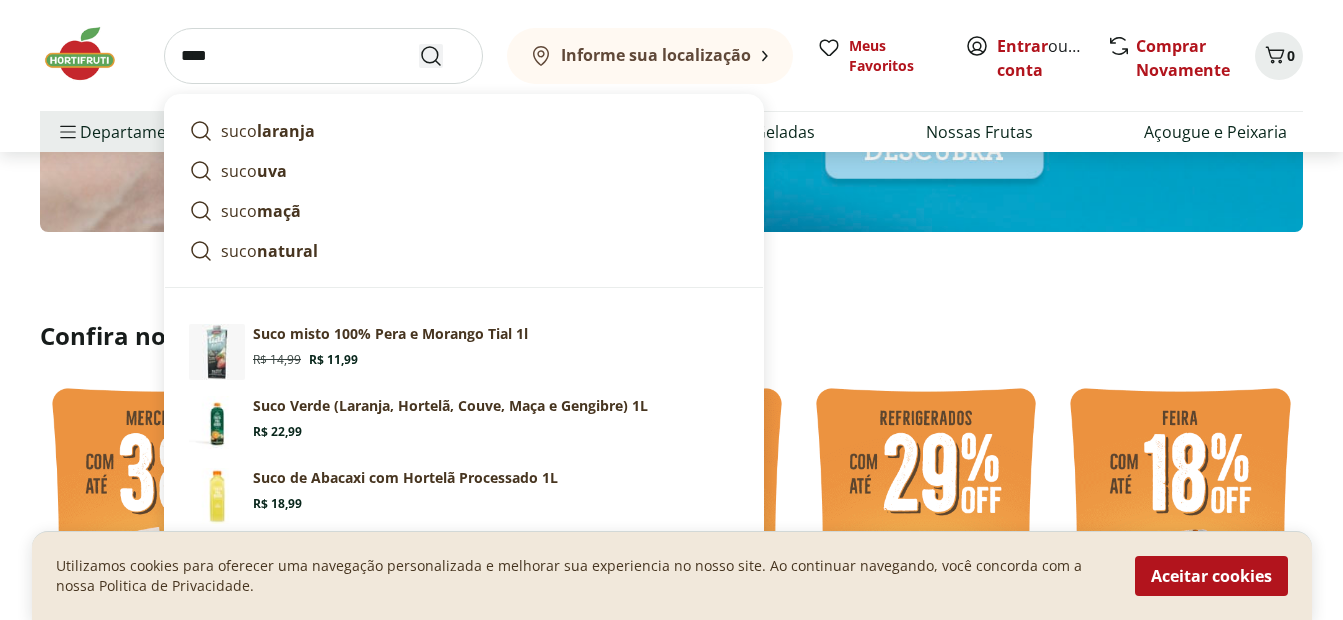 type on "****" 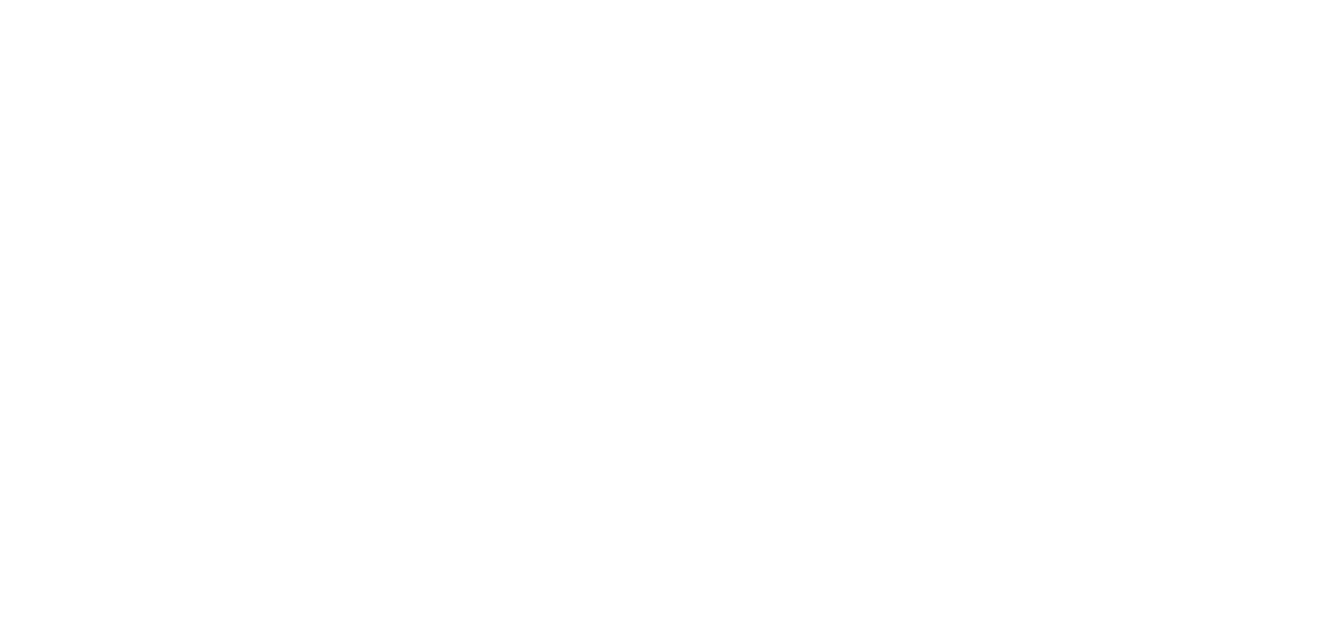 scroll, scrollTop: 0, scrollLeft: 0, axis: both 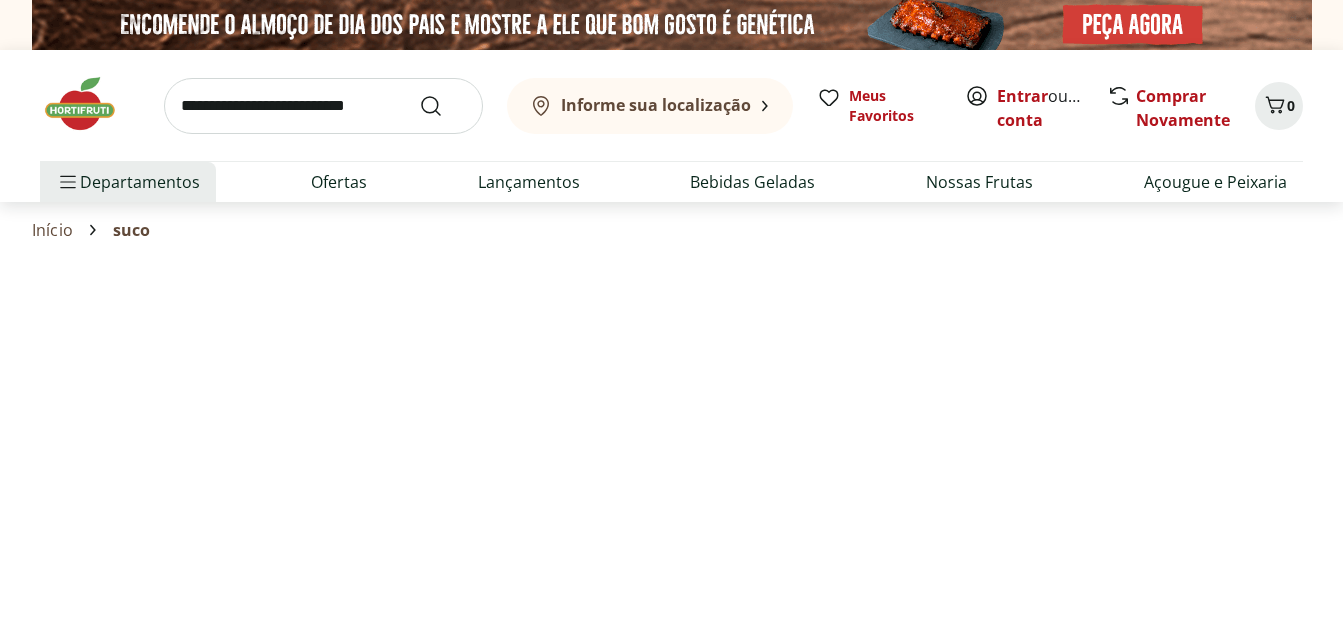 select on "**********" 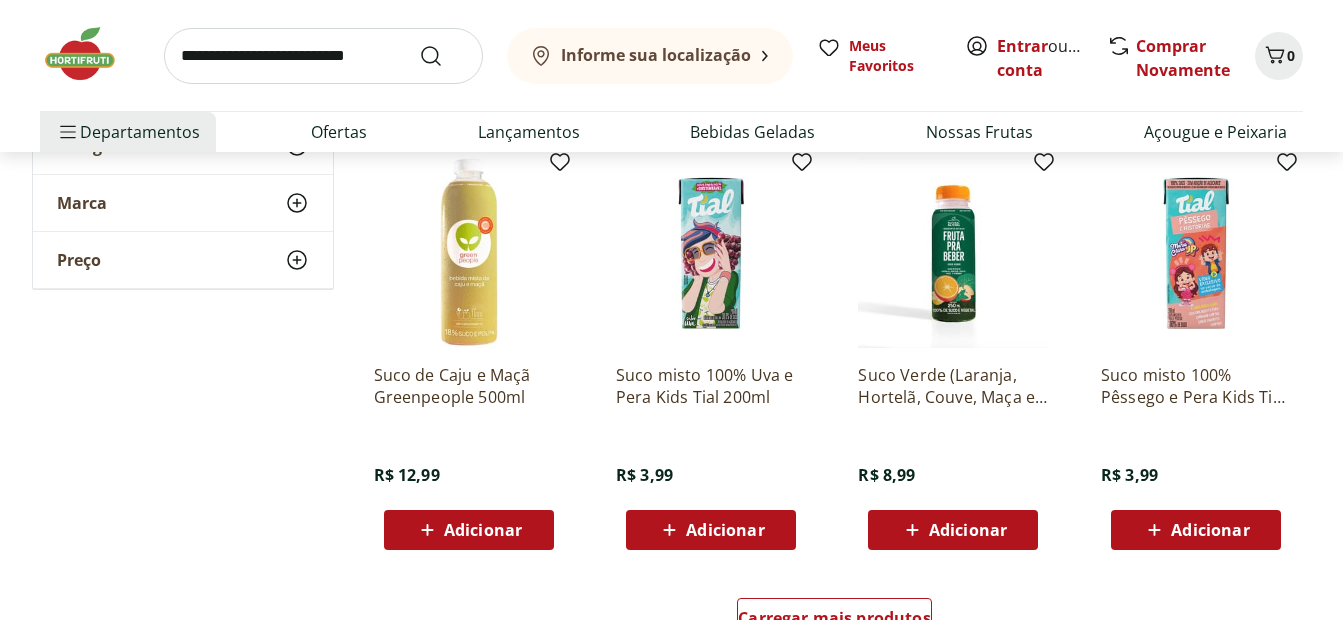 scroll, scrollTop: 1400, scrollLeft: 0, axis: vertical 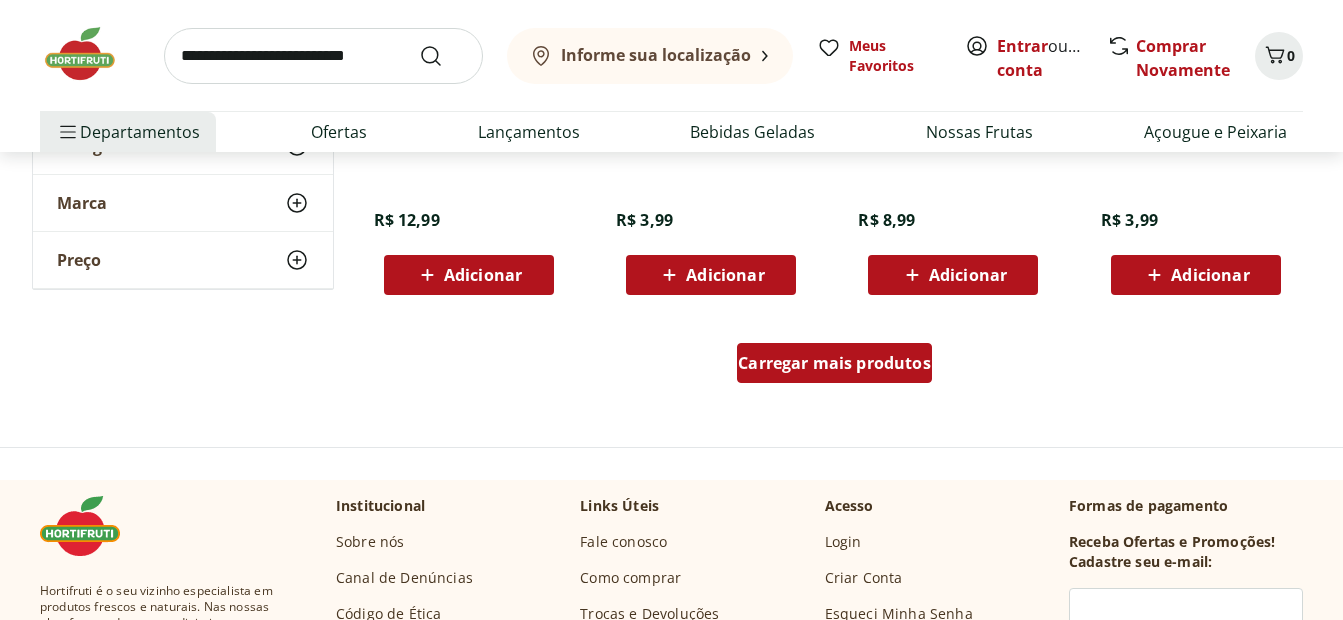 click on "Carregar mais produtos" at bounding box center (834, 363) 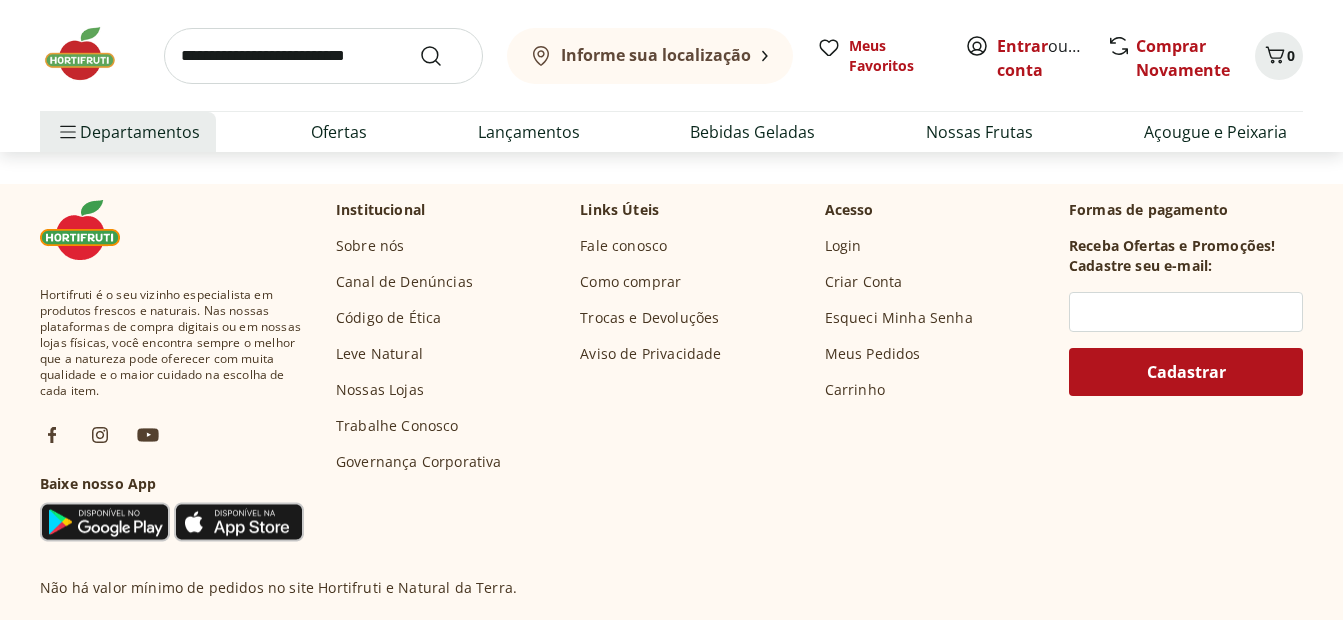scroll, scrollTop: 2800, scrollLeft: 0, axis: vertical 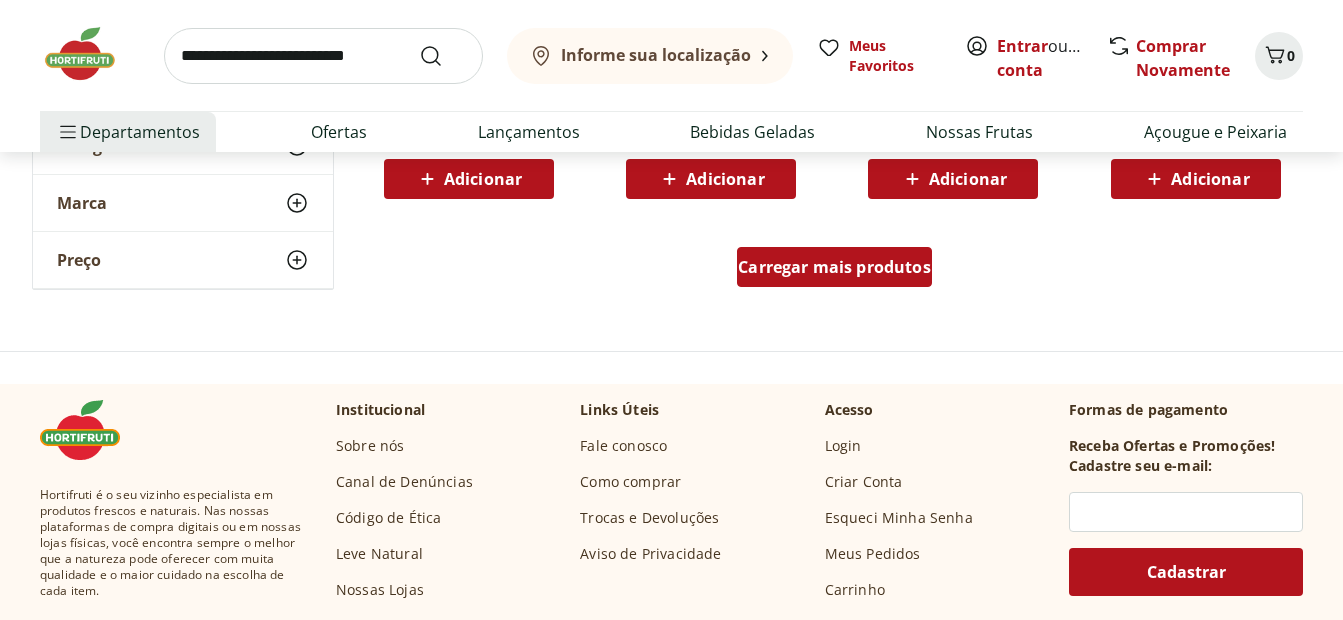 click on "Carregar mais produtos" at bounding box center (834, 267) 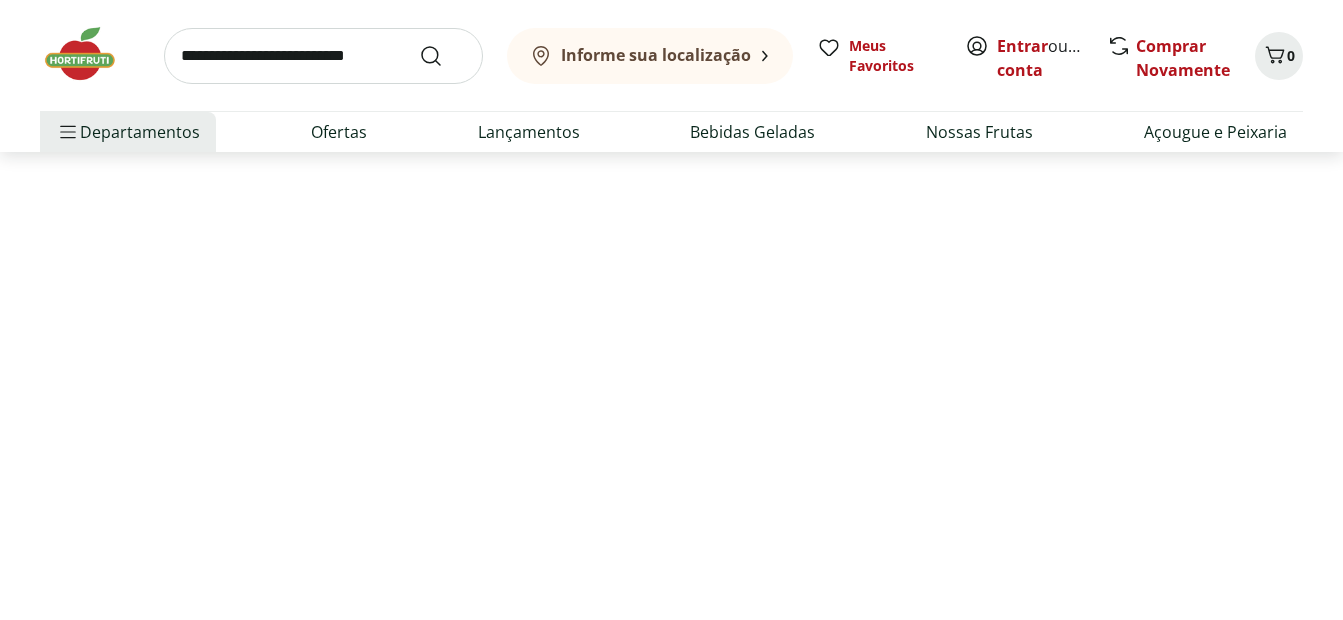 scroll, scrollTop: 0, scrollLeft: 0, axis: both 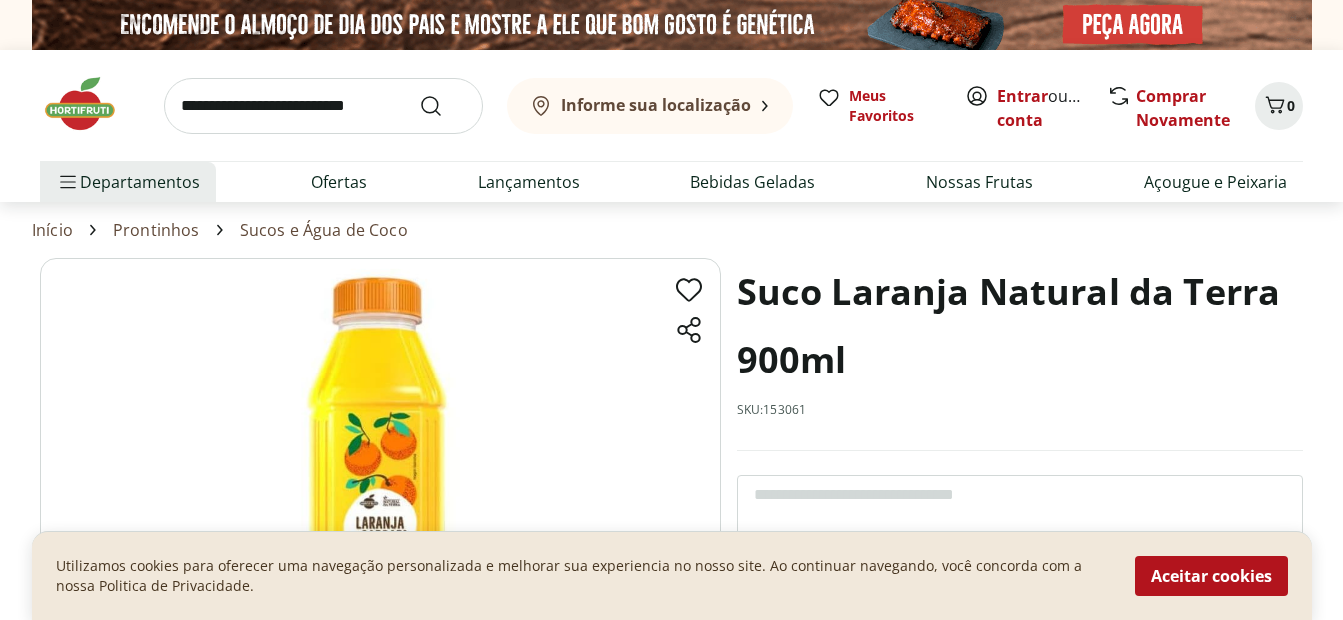 select on "**********" 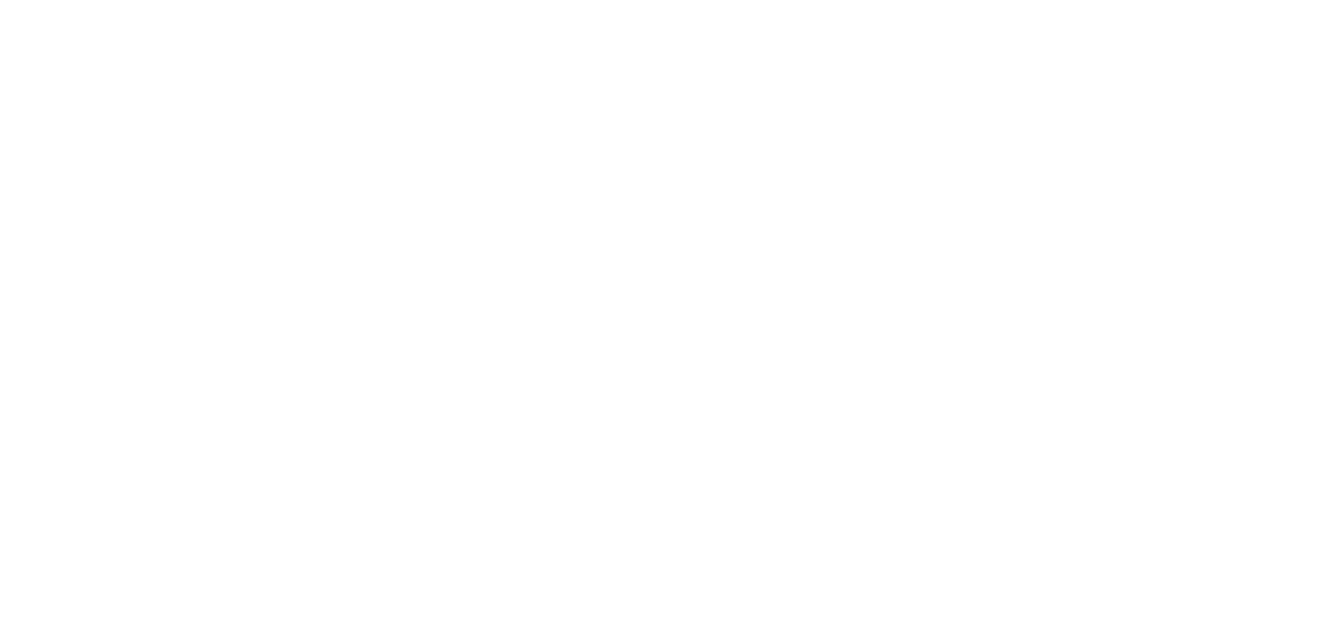 scroll, scrollTop: 2800, scrollLeft: 0, axis: vertical 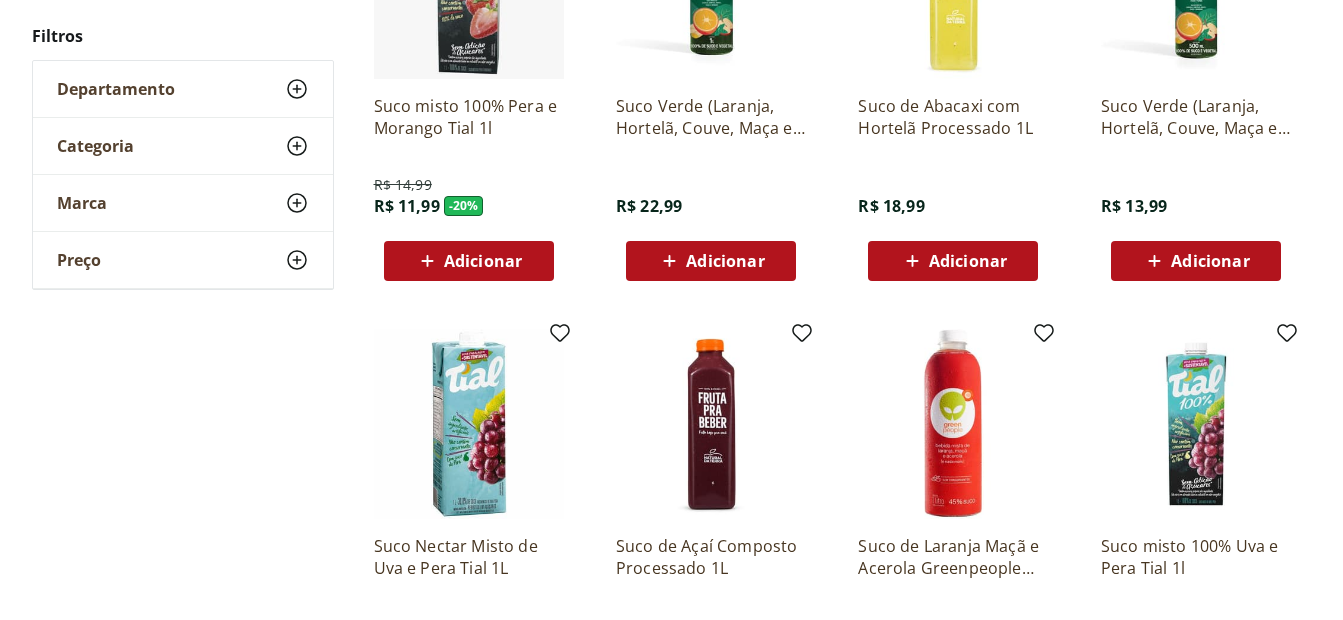 click 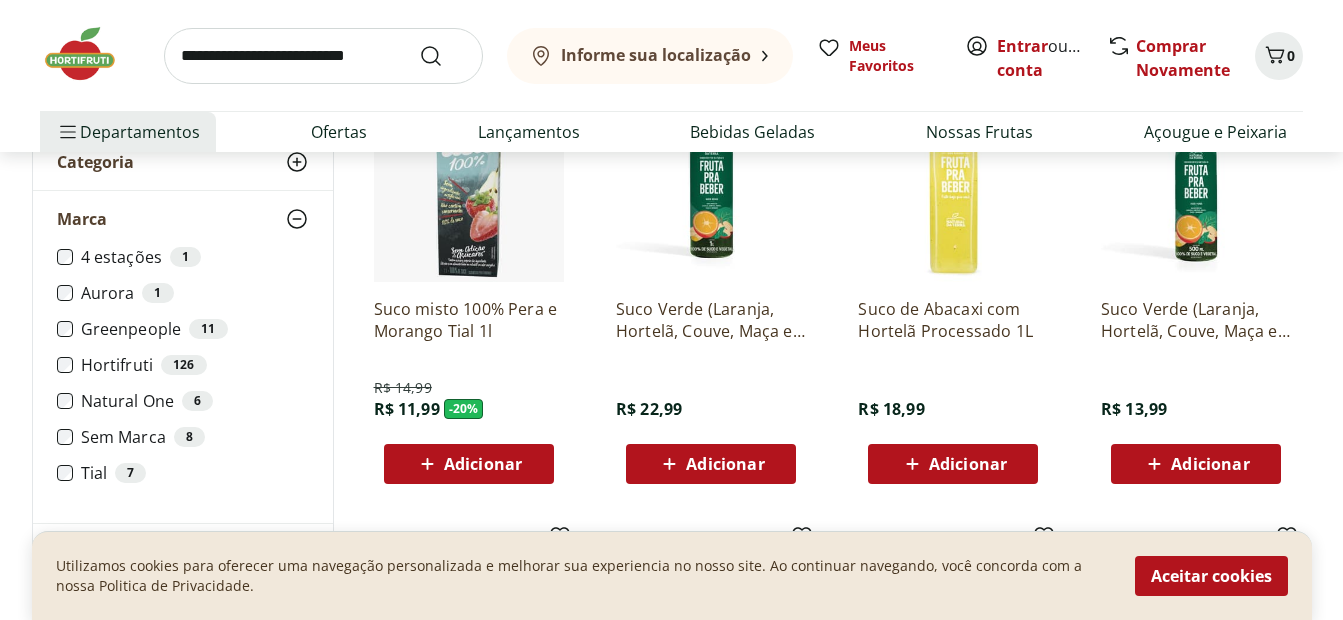 scroll, scrollTop: 3003, scrollLeft: 0, axis: vertical 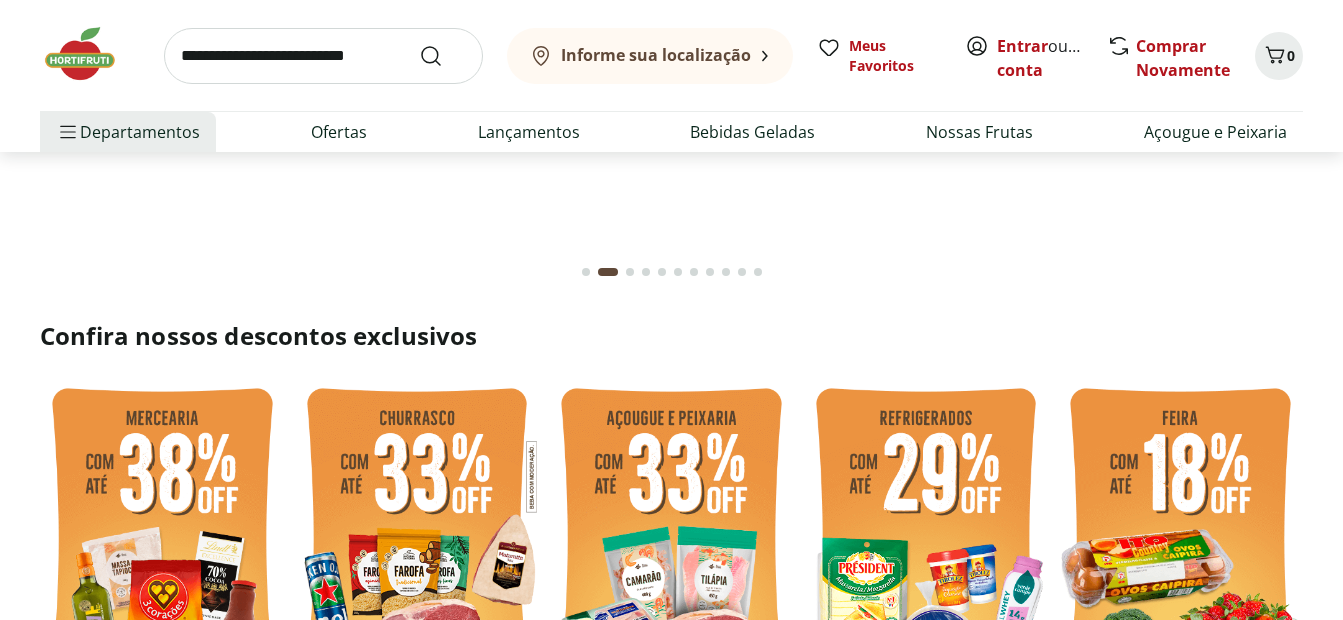click at bounding box center [323, 56] 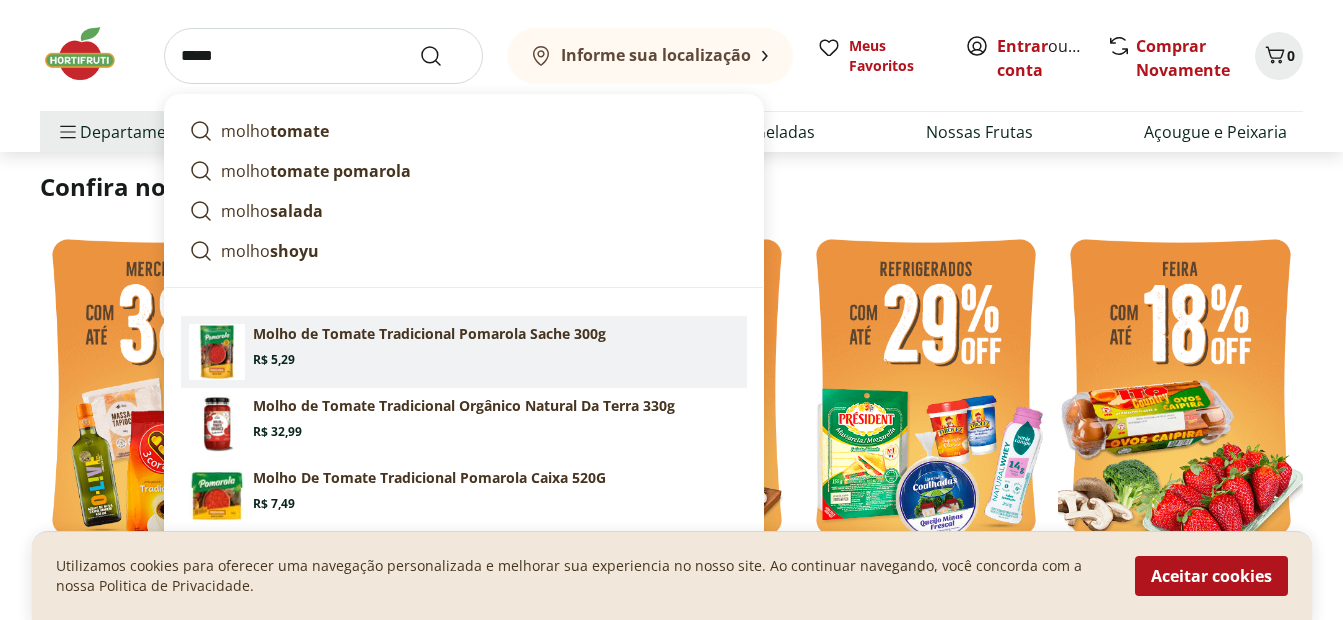scroll, scrollTop: 500, scrollLeft: 0, axis: vertical 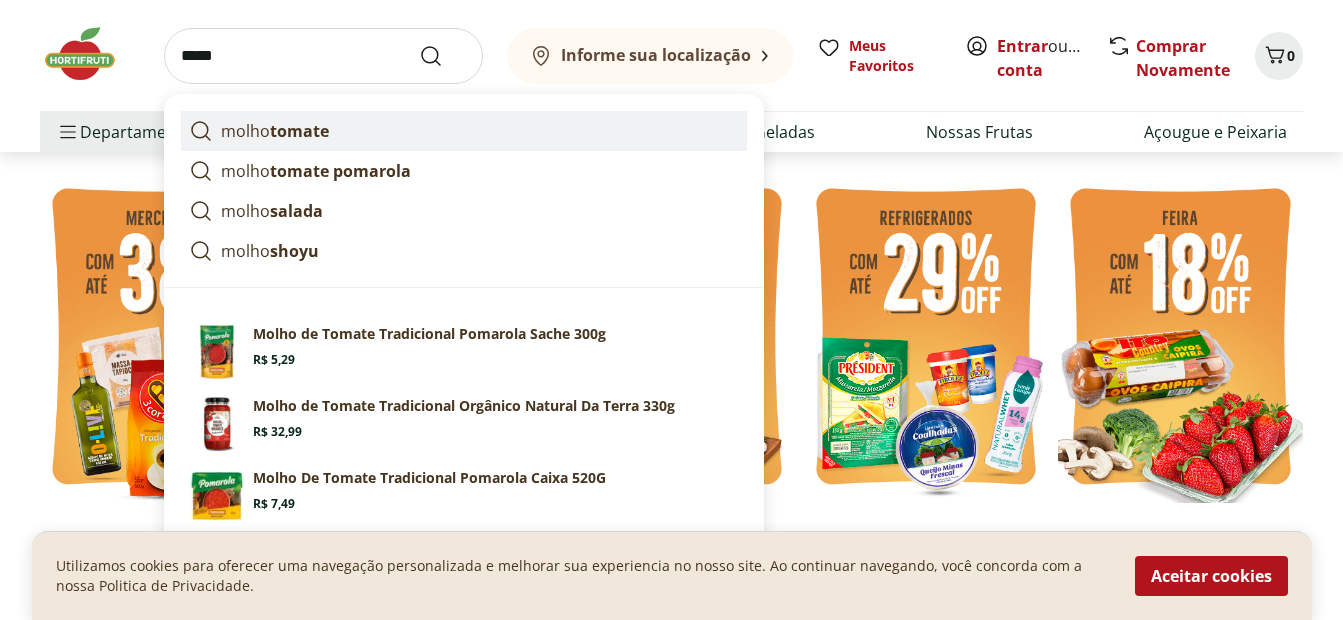 click on "tomate" at bounding box center (299, 131) 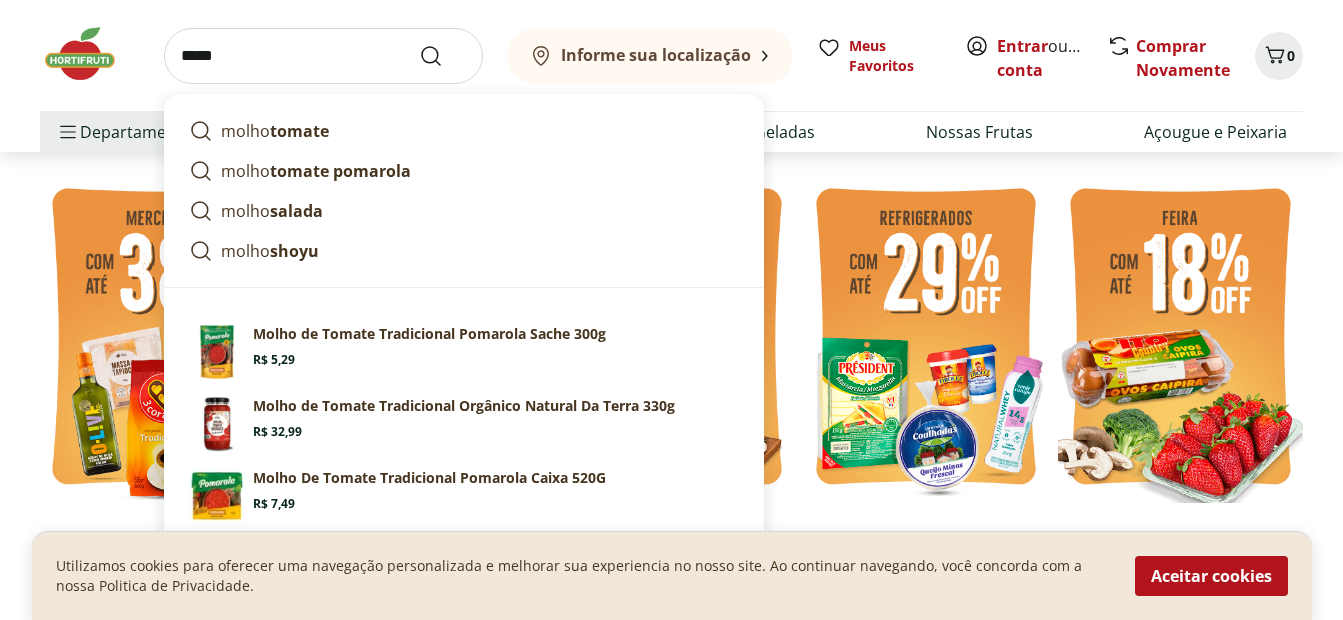 type on "**********" 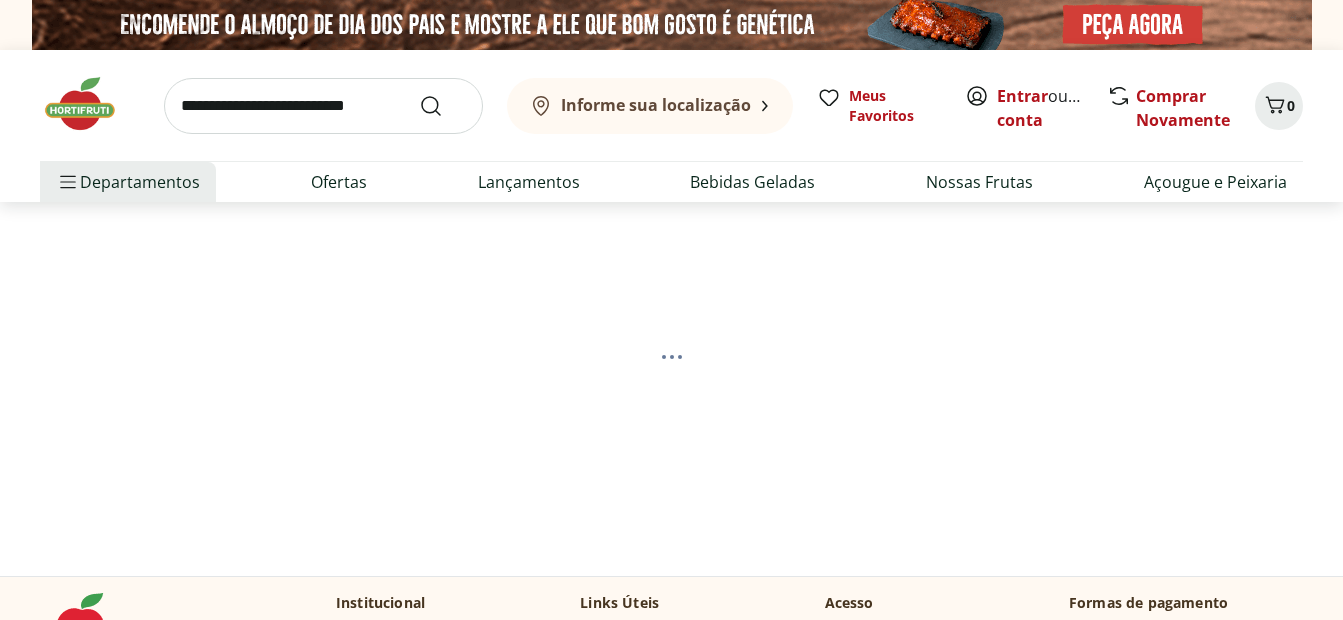 scroll, scrollTop: 0, scrollLeft: 0, axis: both 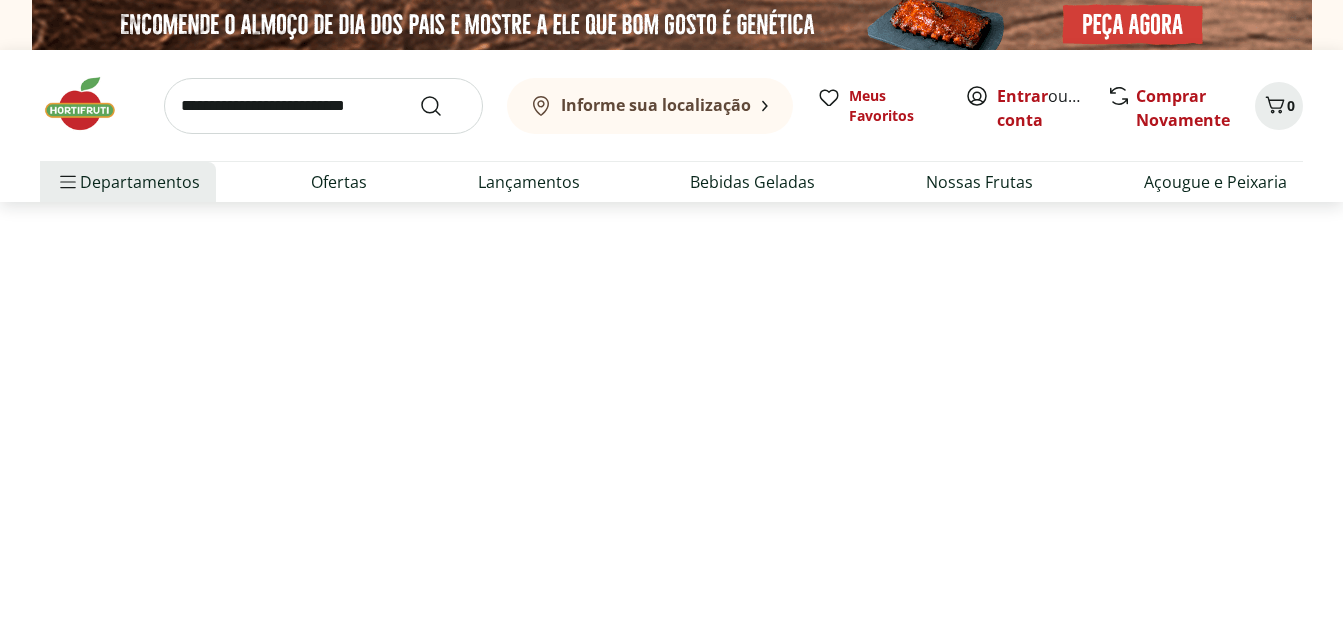 select on "**********" 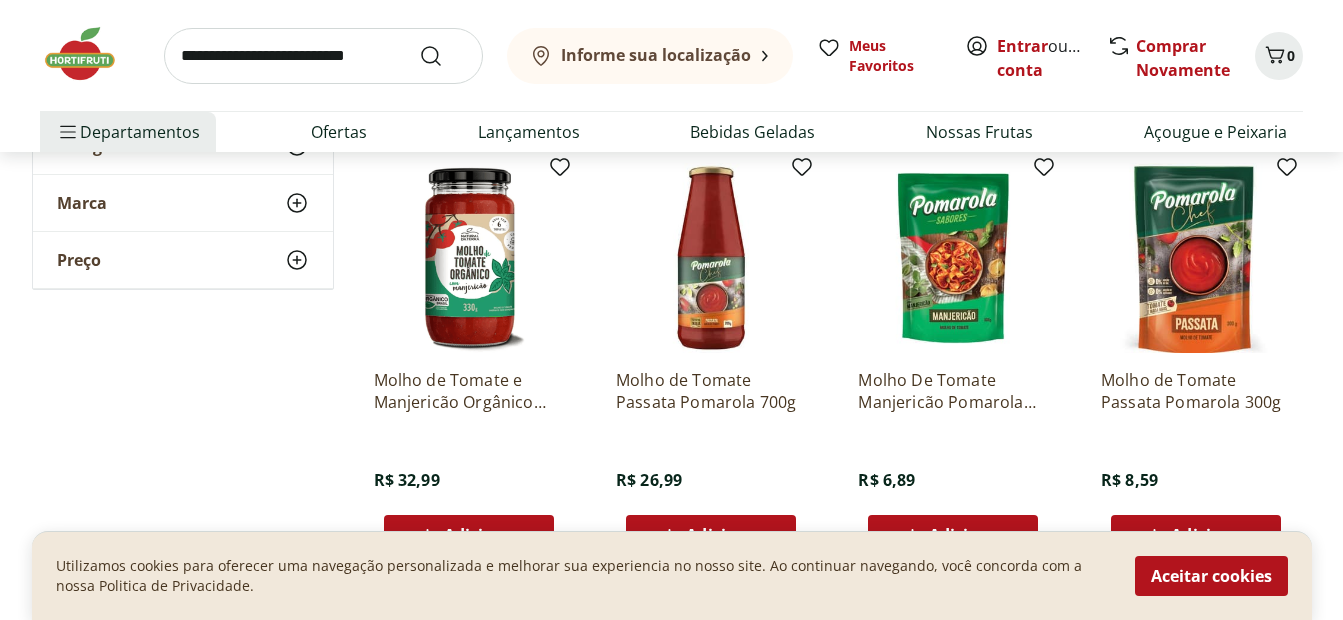 scroll, scrollTop: 600, scrollLeft: 0, axis: vertical 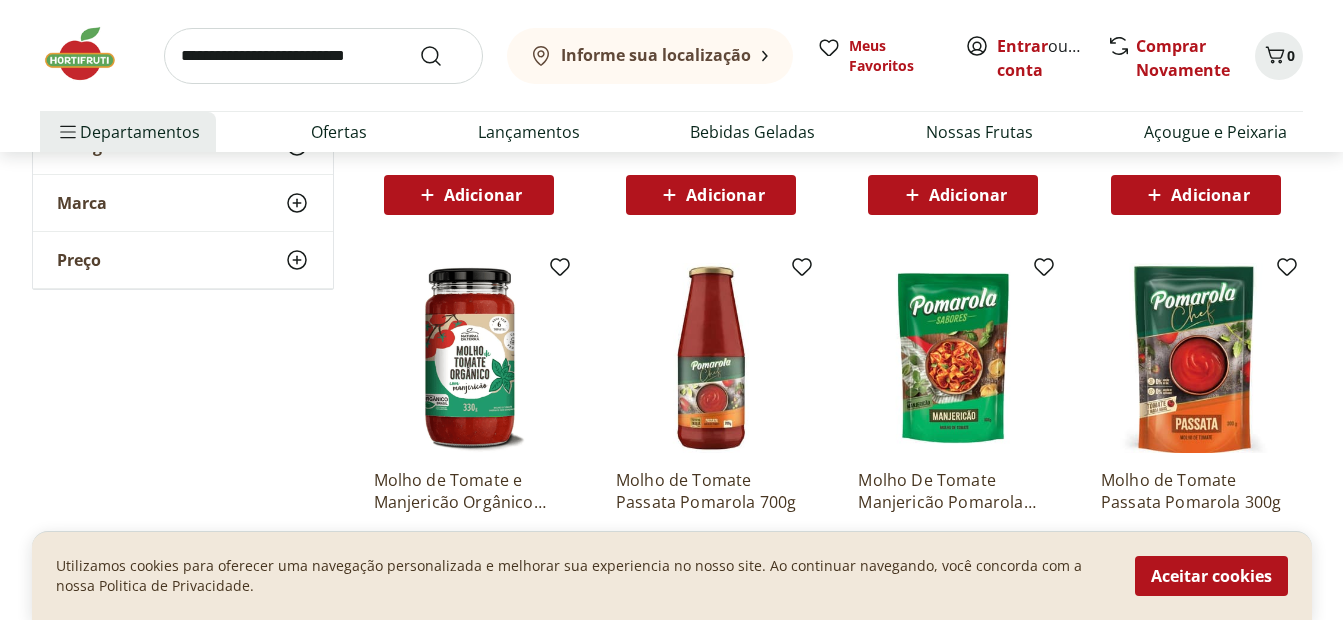 click 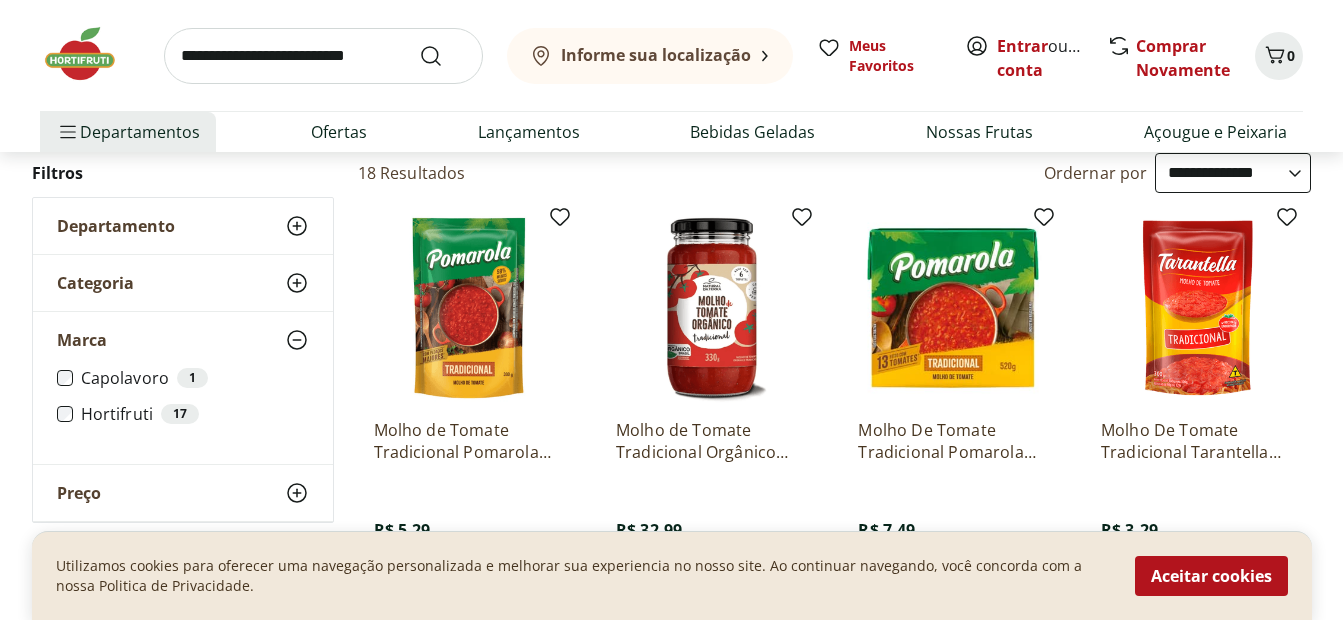 scroll, scrollTop: 200, scrollLeft: 0, axis: vertical 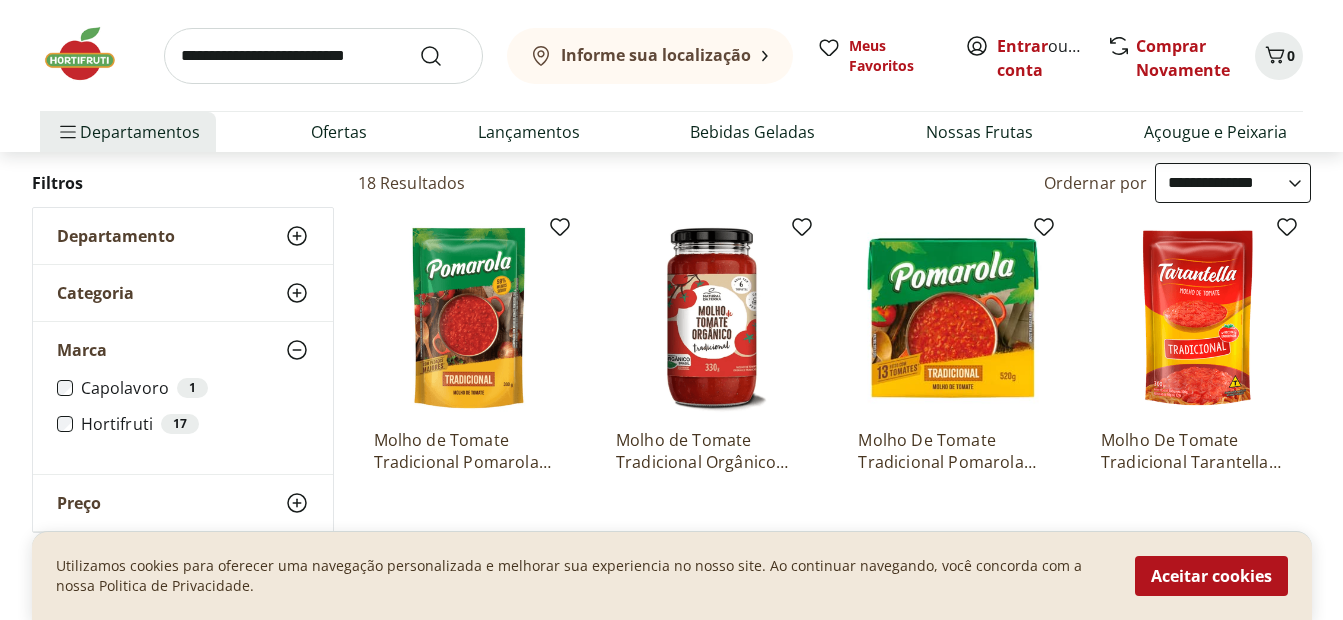 click 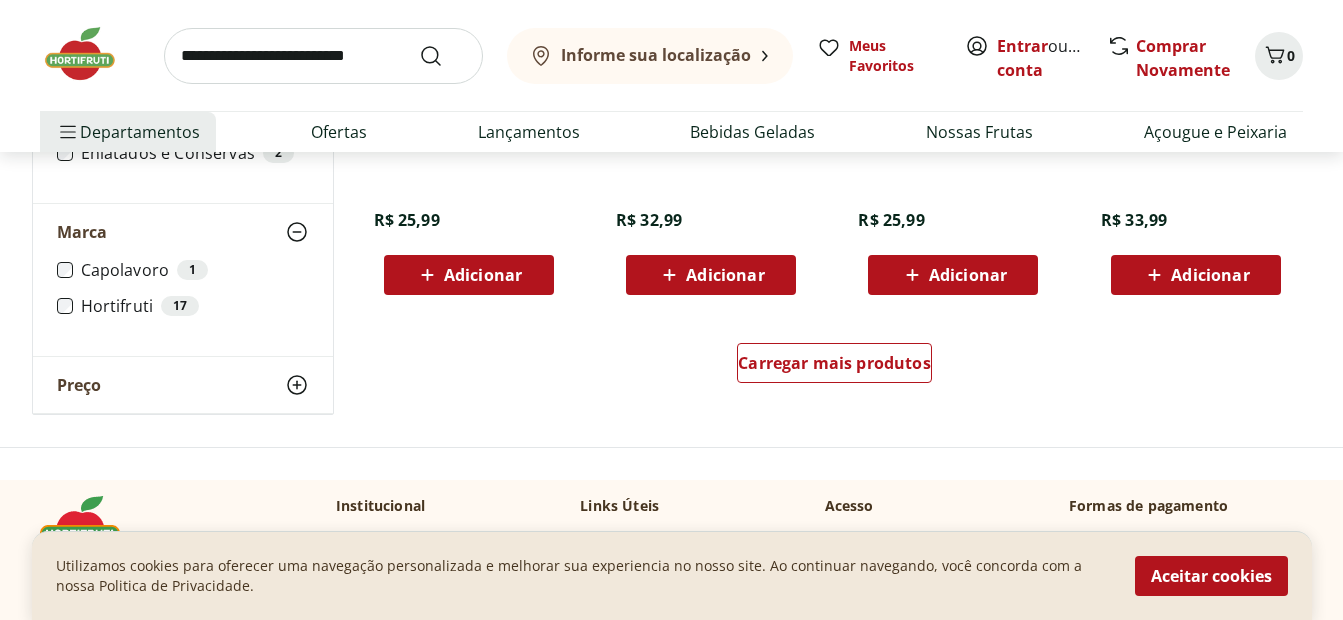scroll, scrollTop: 1600, scrollLeft: 0, axis: vertical 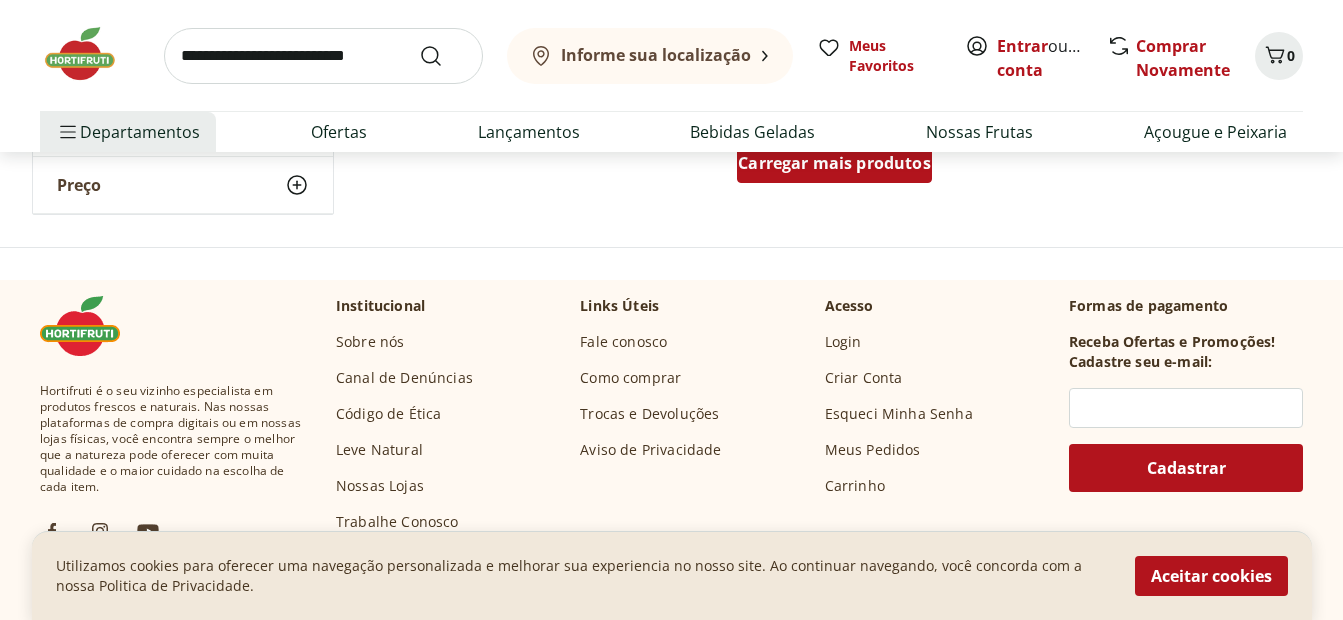 click on "Carregar mais produtos" at bounding box center (834, 163) 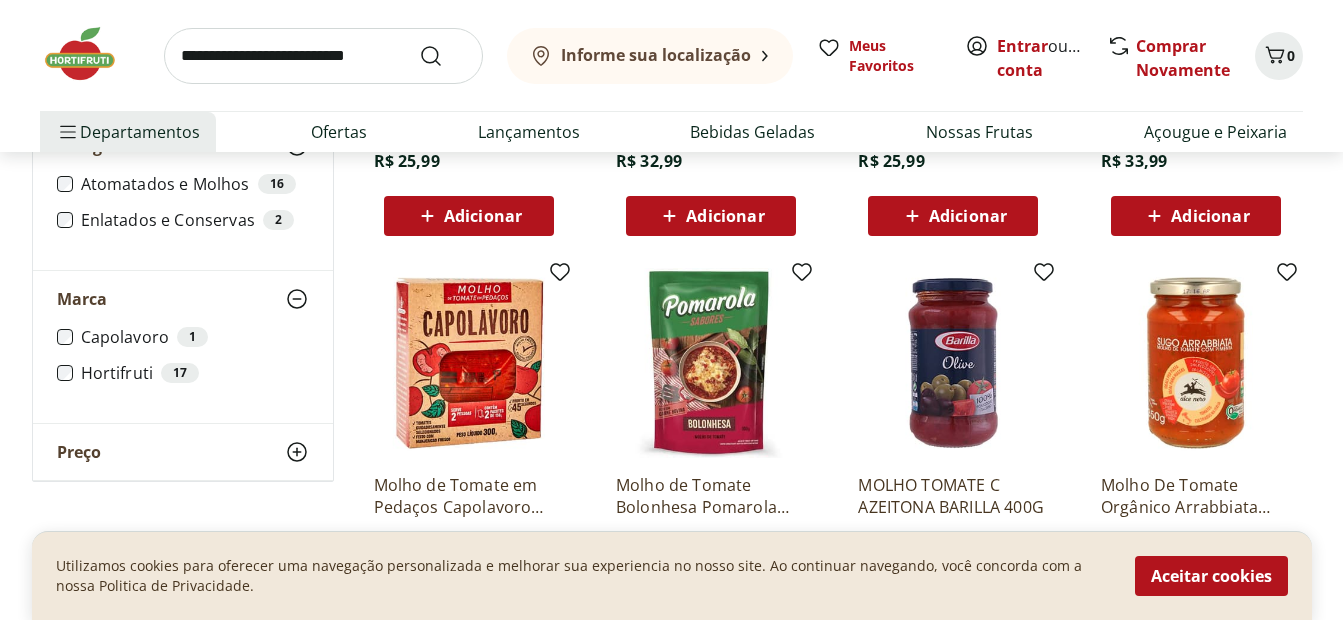 scroll, scrollTop: 1300, scrollLeft: 0, axis: vertical 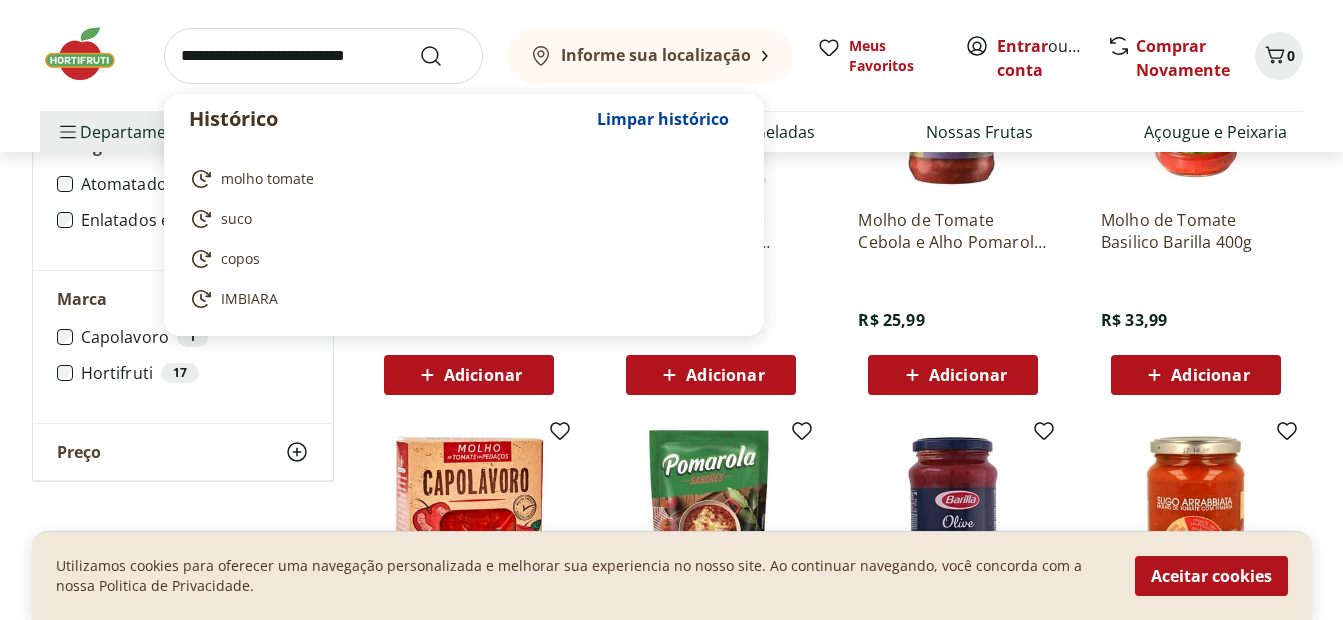 click at bounding box center (323, 56) 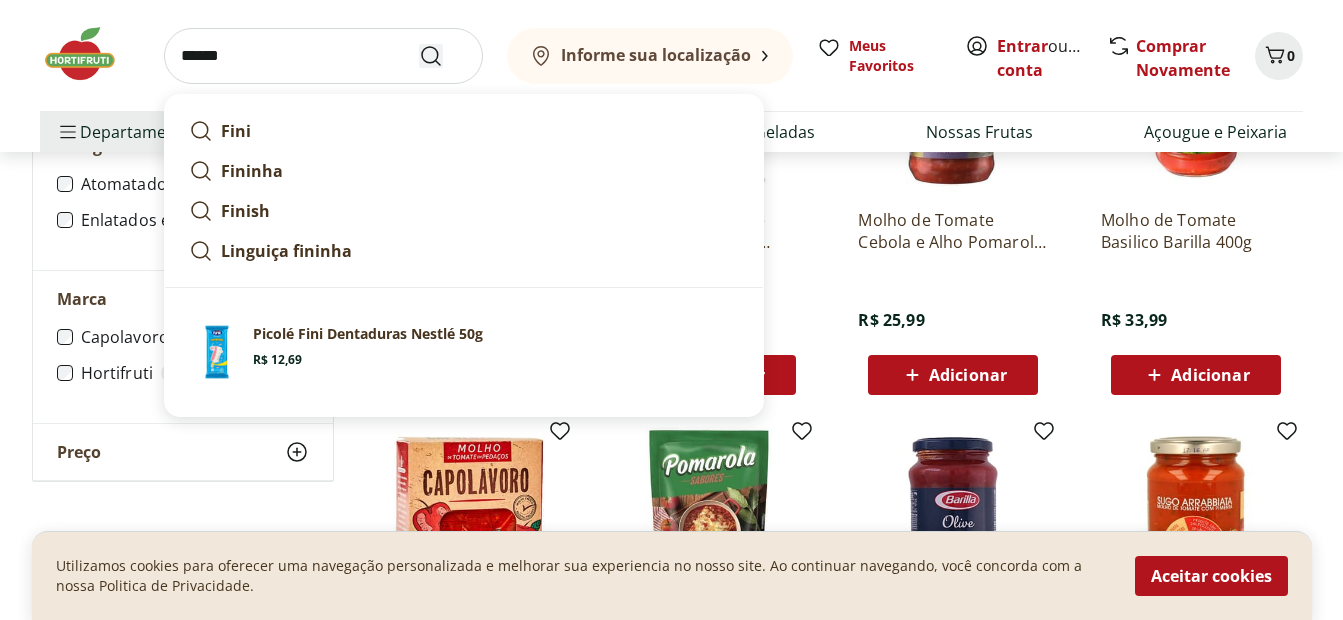 type on "******" 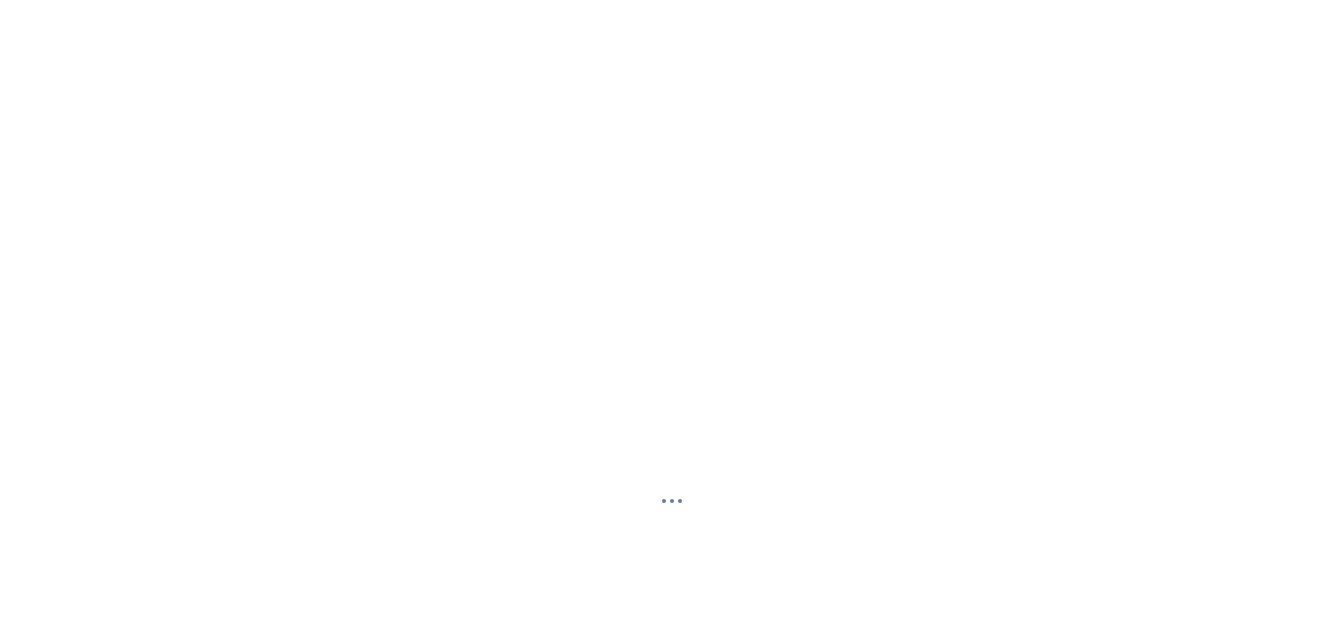 scroll, scrollTop: 0, scrollLeft: 0, axis: both 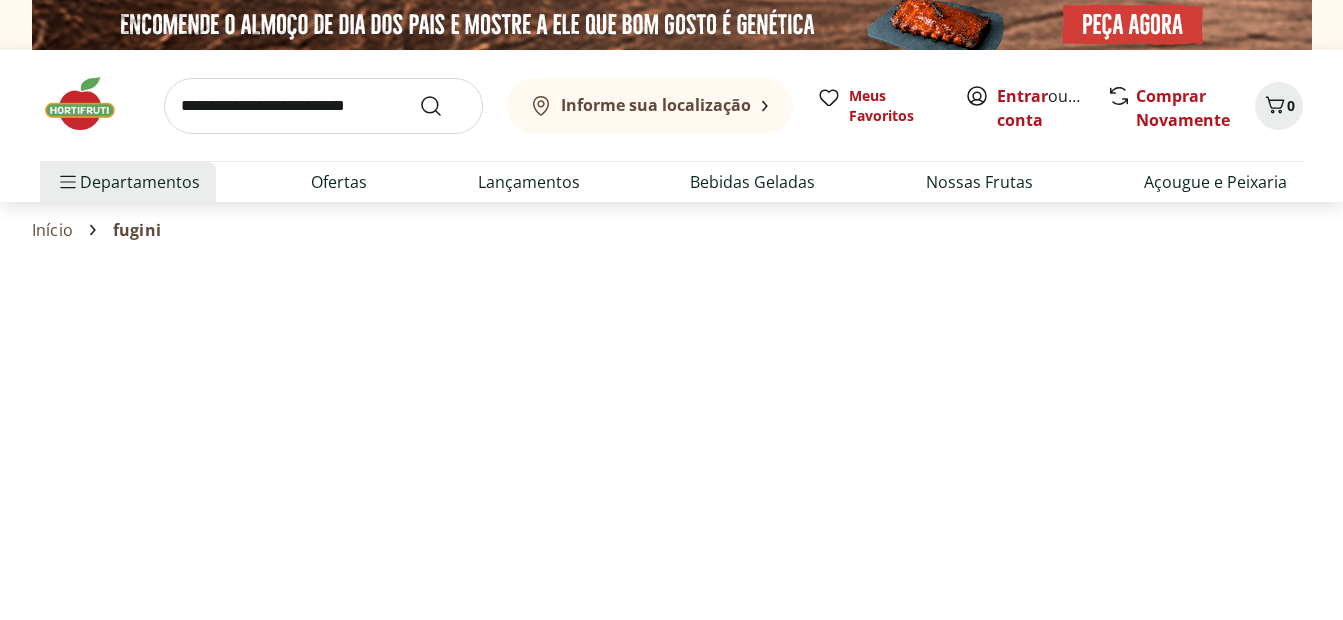 select on "**********" 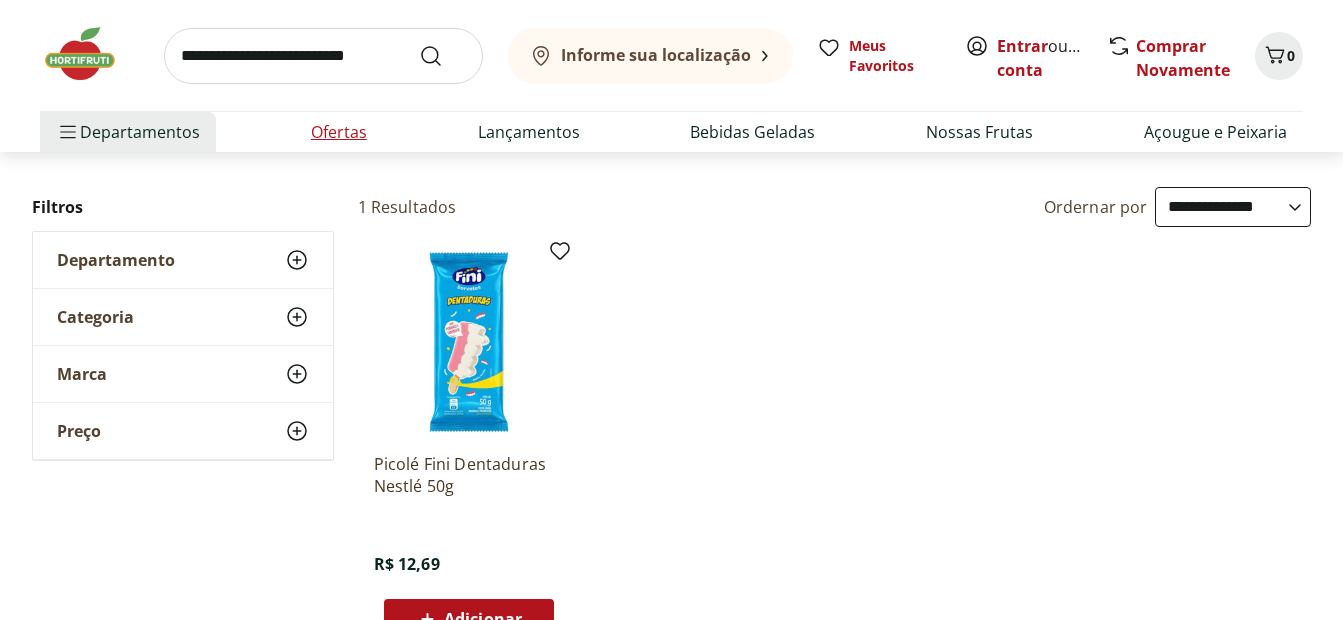 scroll, scrollTop: 200, scrollLeft: 0, axis: vertical 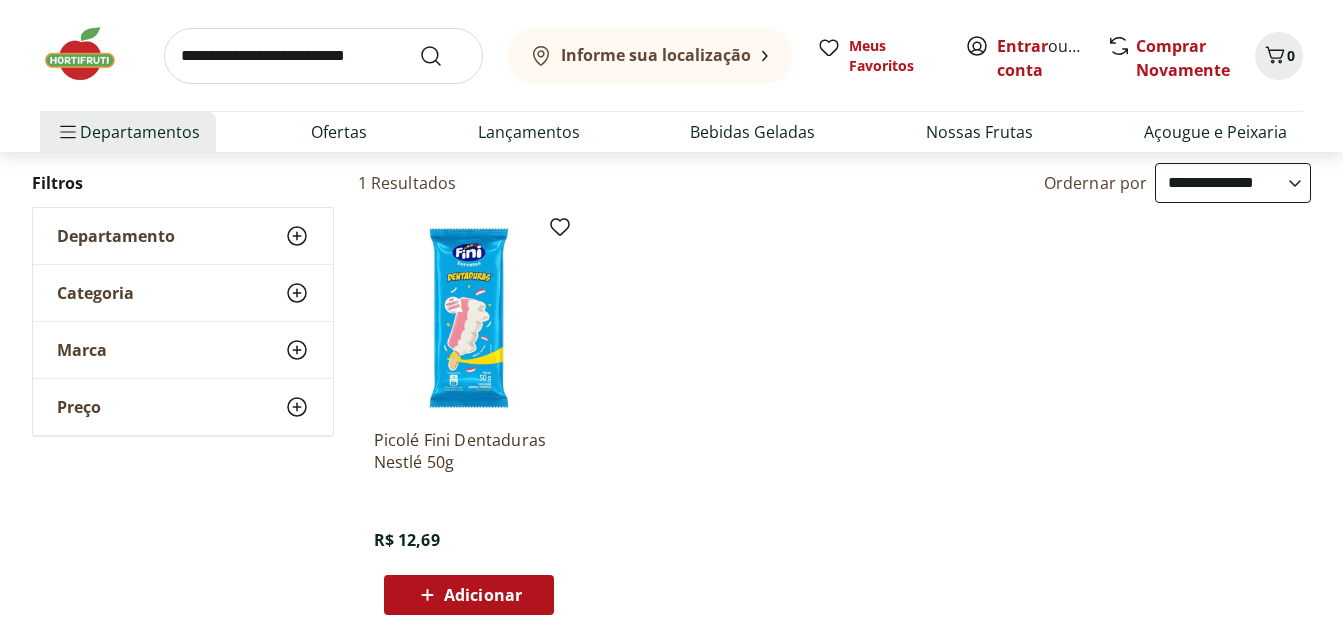 click at bounding box center [323, 56] 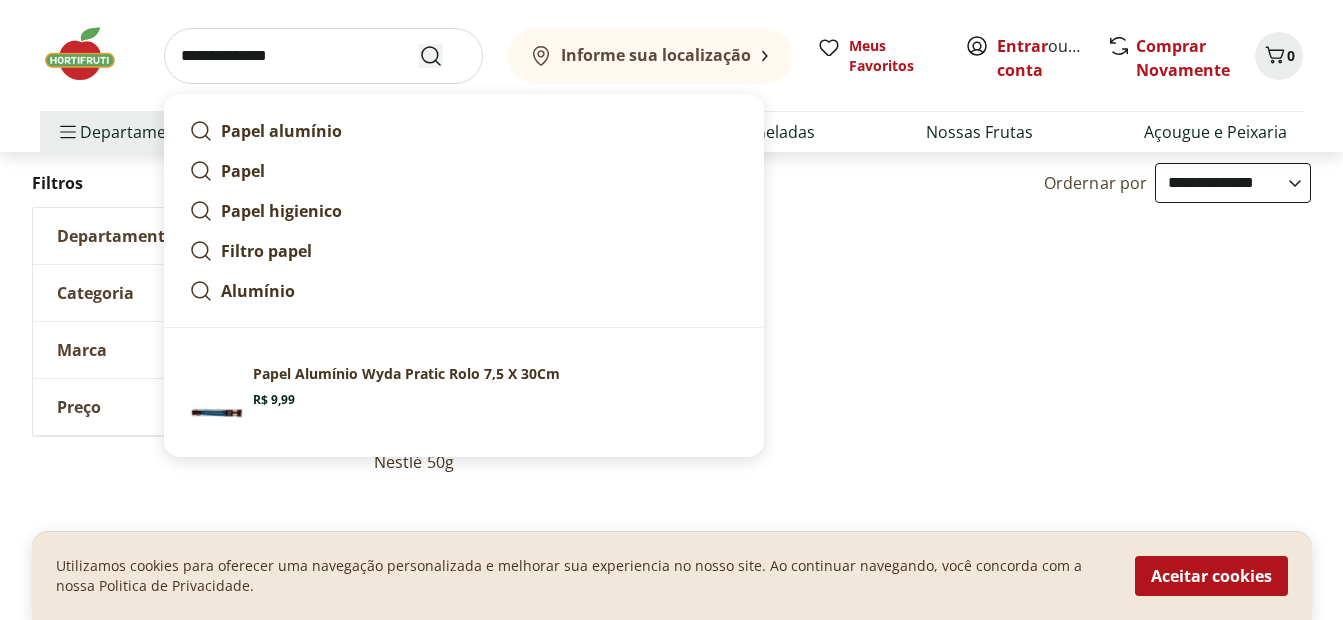 type on "**********" 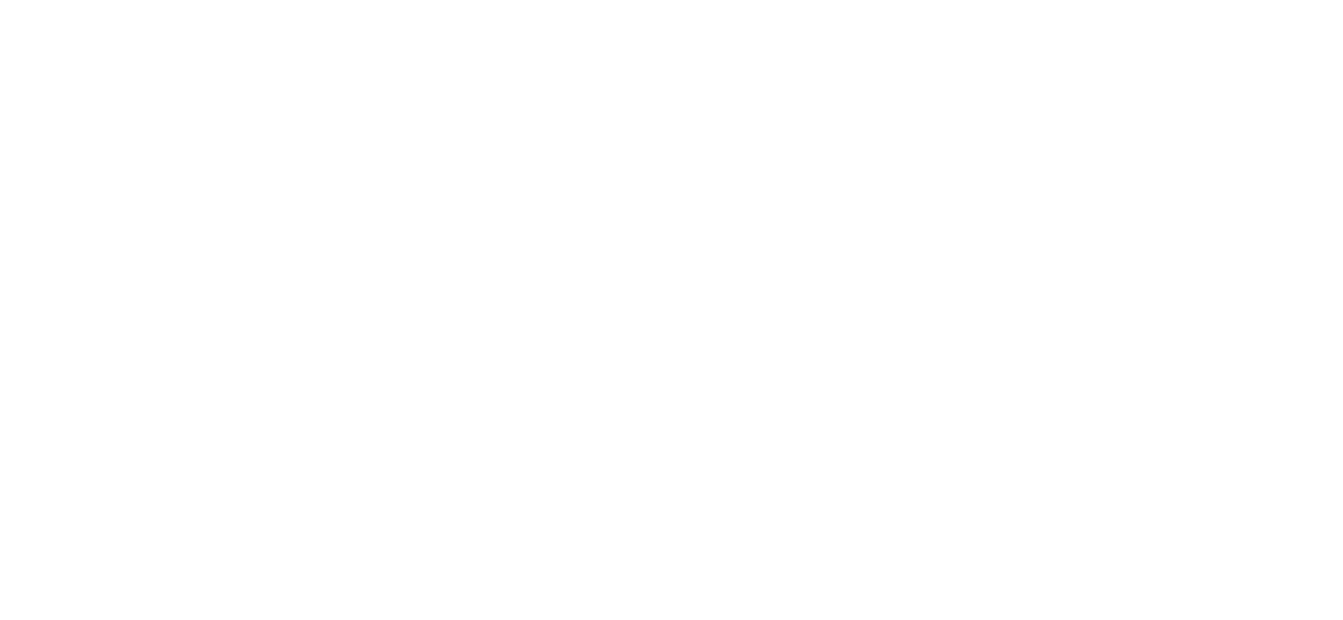 scroll, scrollTop: 0, scrollLeft: 0, axis: both 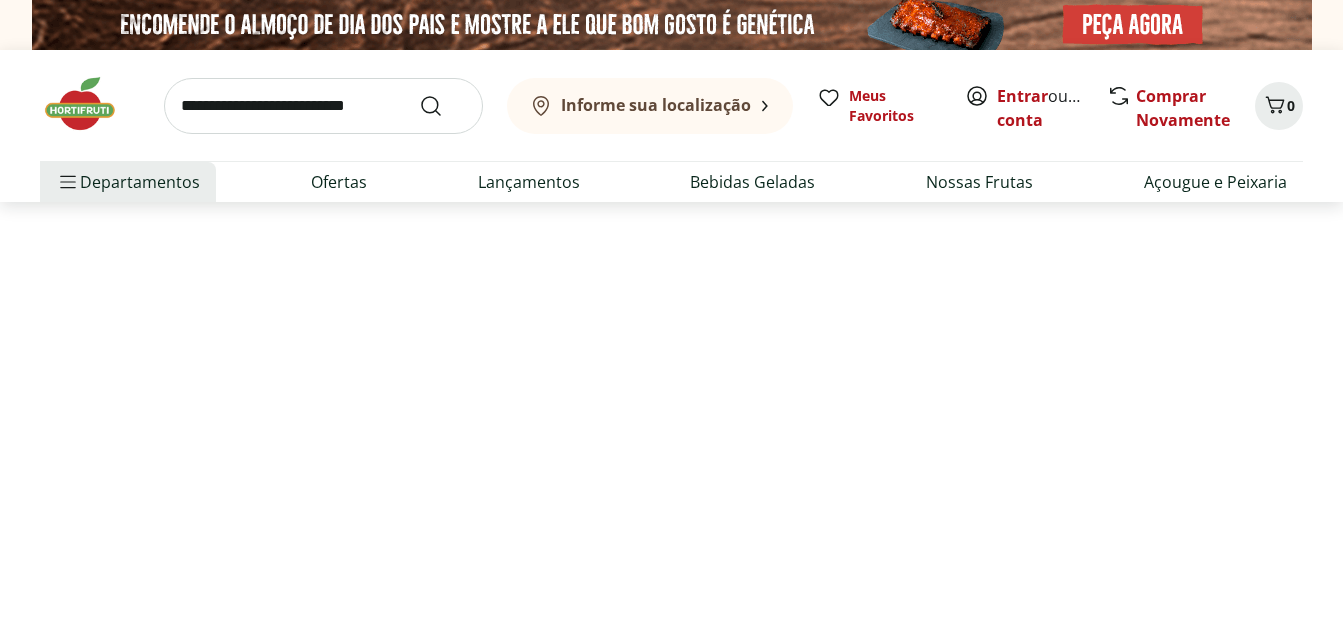 select on "**********" 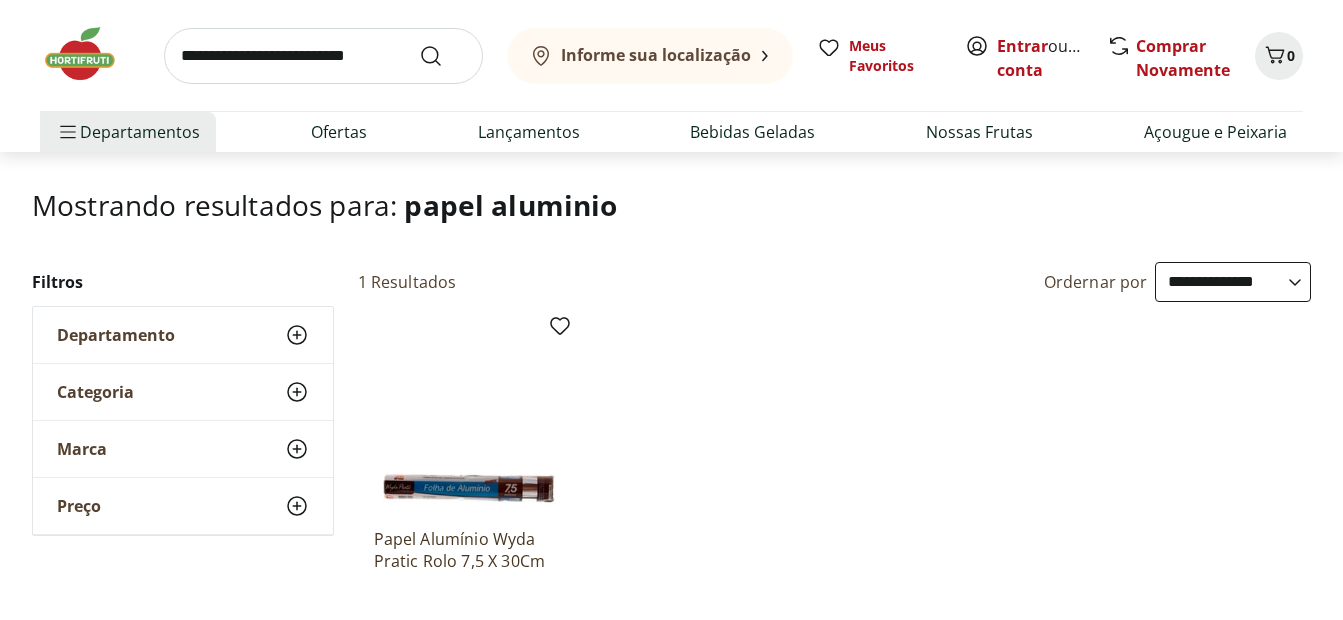 scroll, scrollTop: 100, scrollLeft: 0, axis: vertical 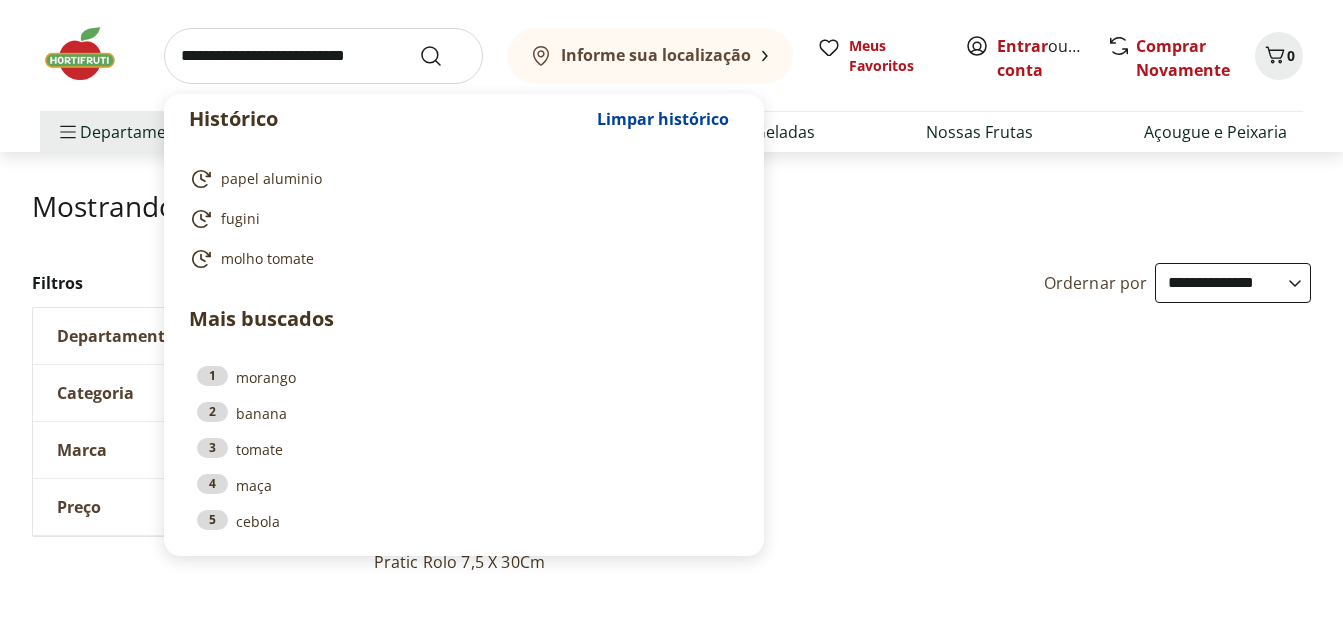 click at bounding box center (323, 56) 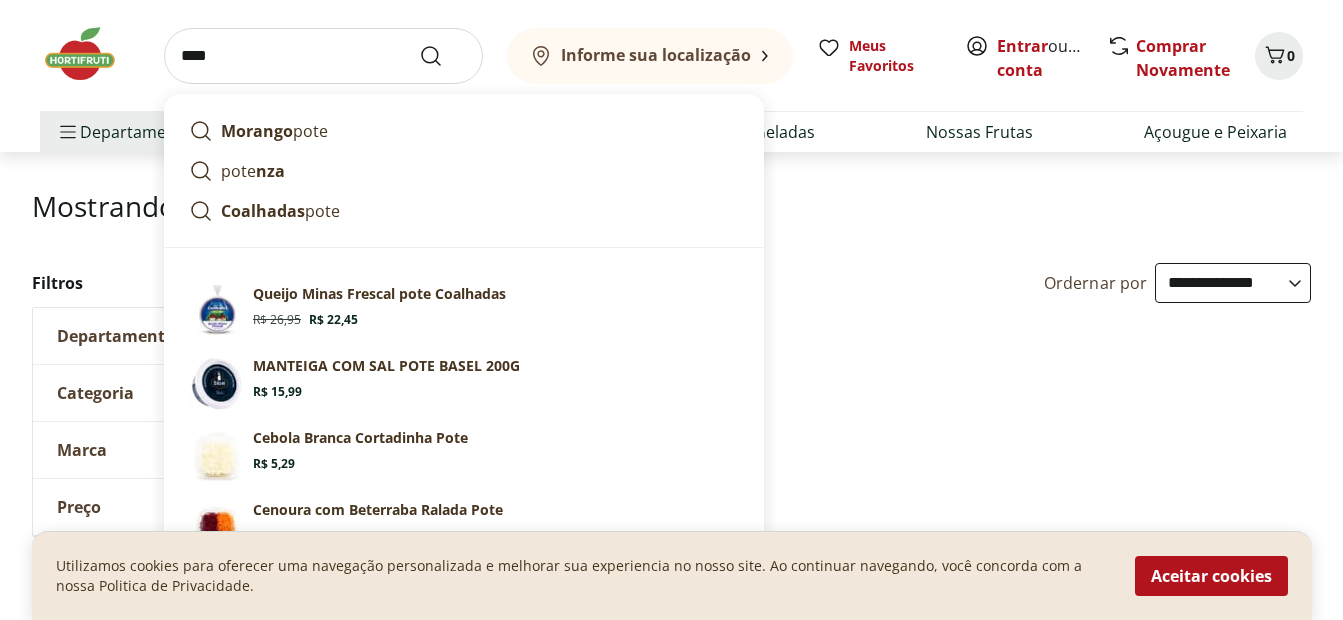 type on "****" 